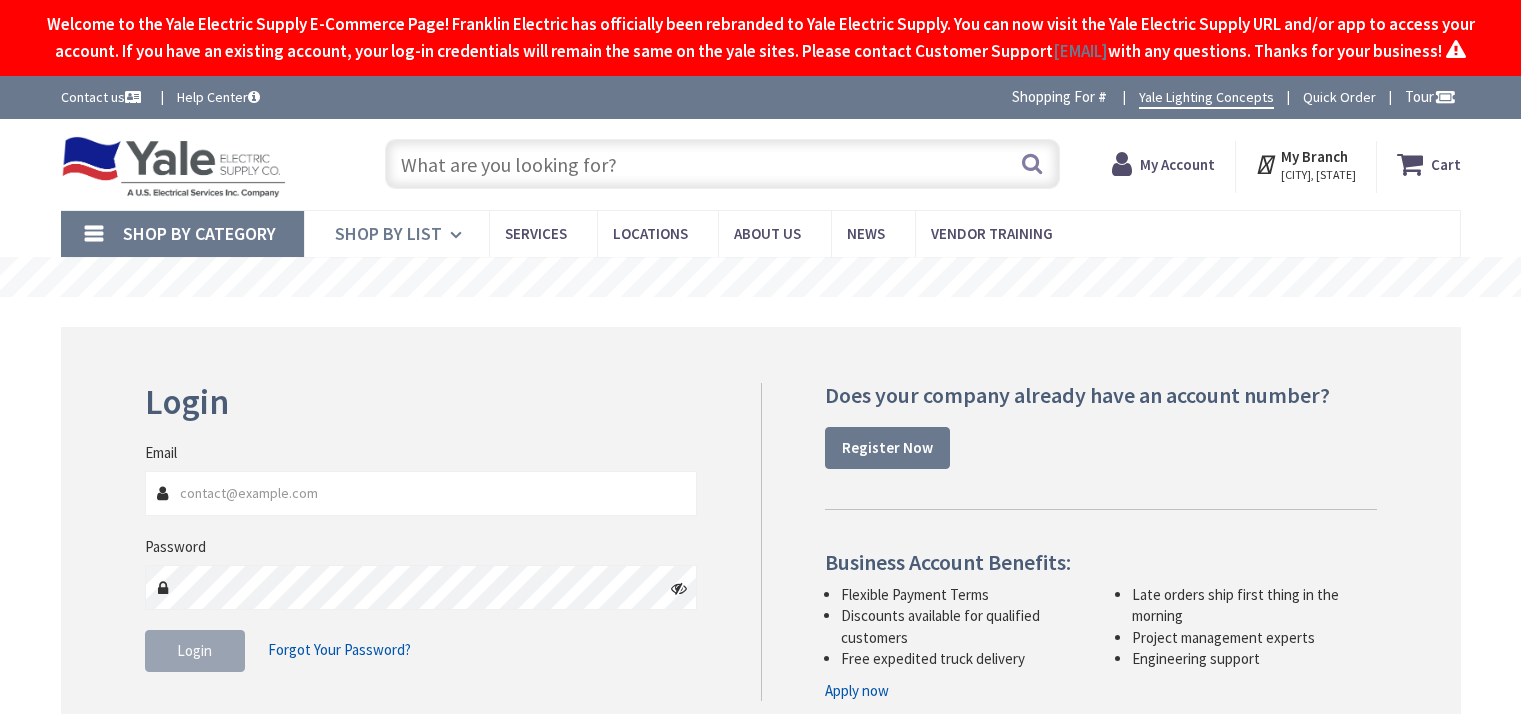 scroll, scrollTop: 0, scrollLeft: 0, axis: both 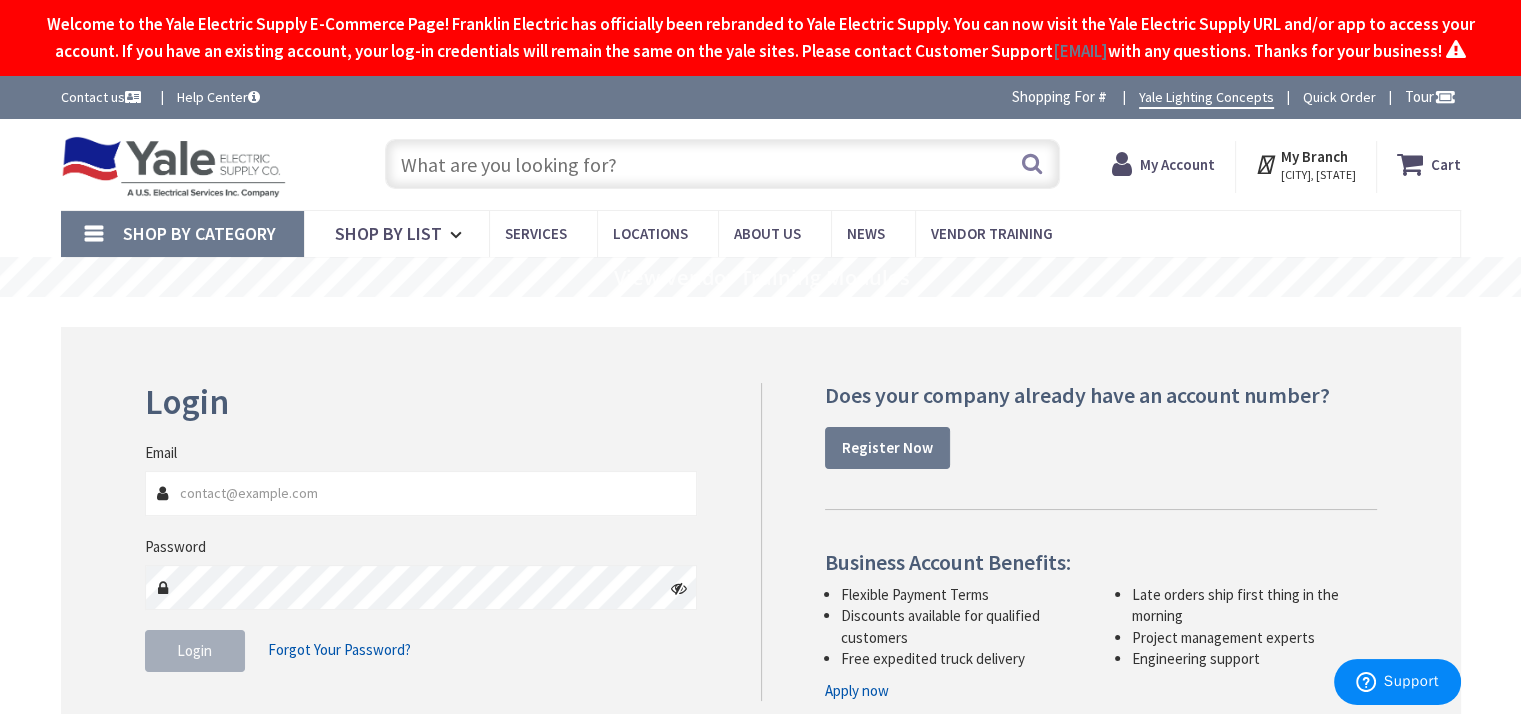 type on "[EMAIL]" 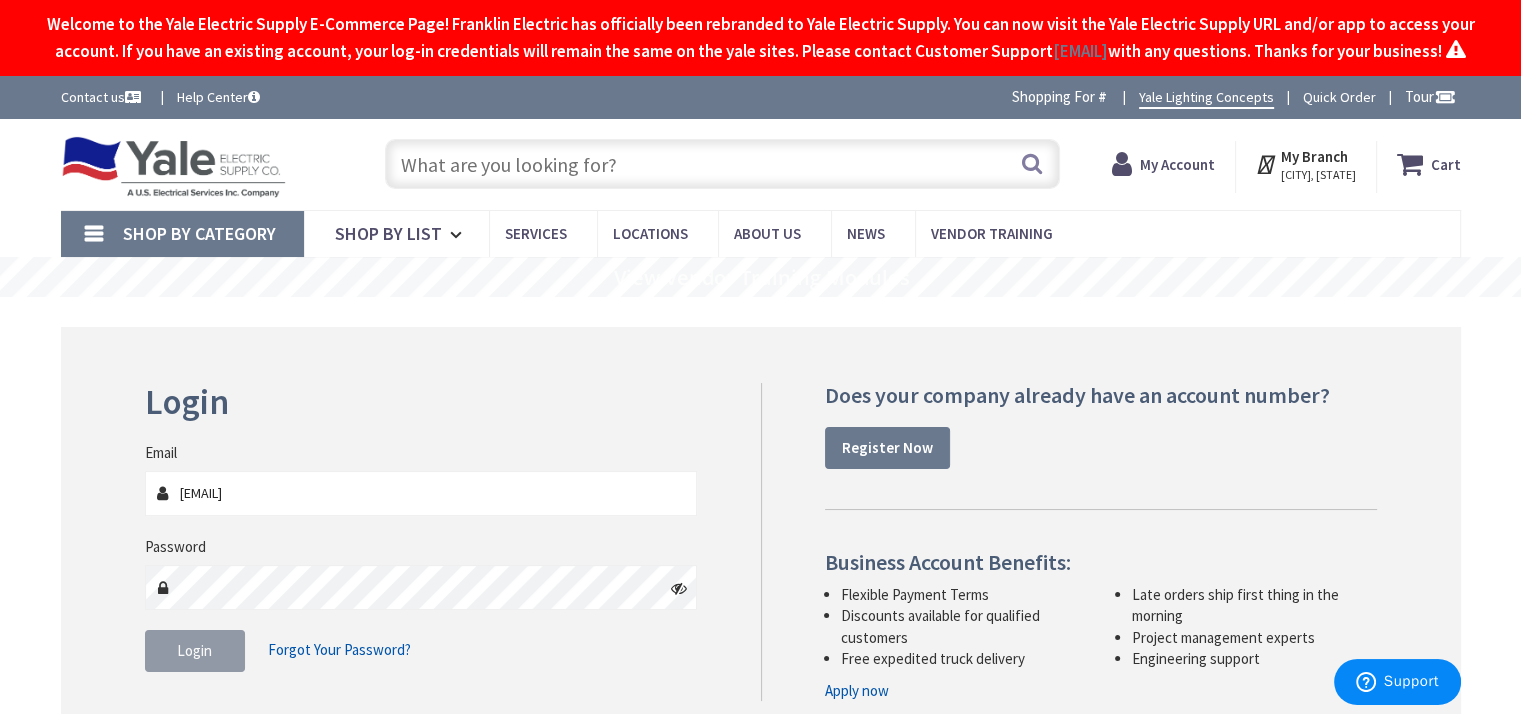 click on "Login" at bounding box center (195, 651) 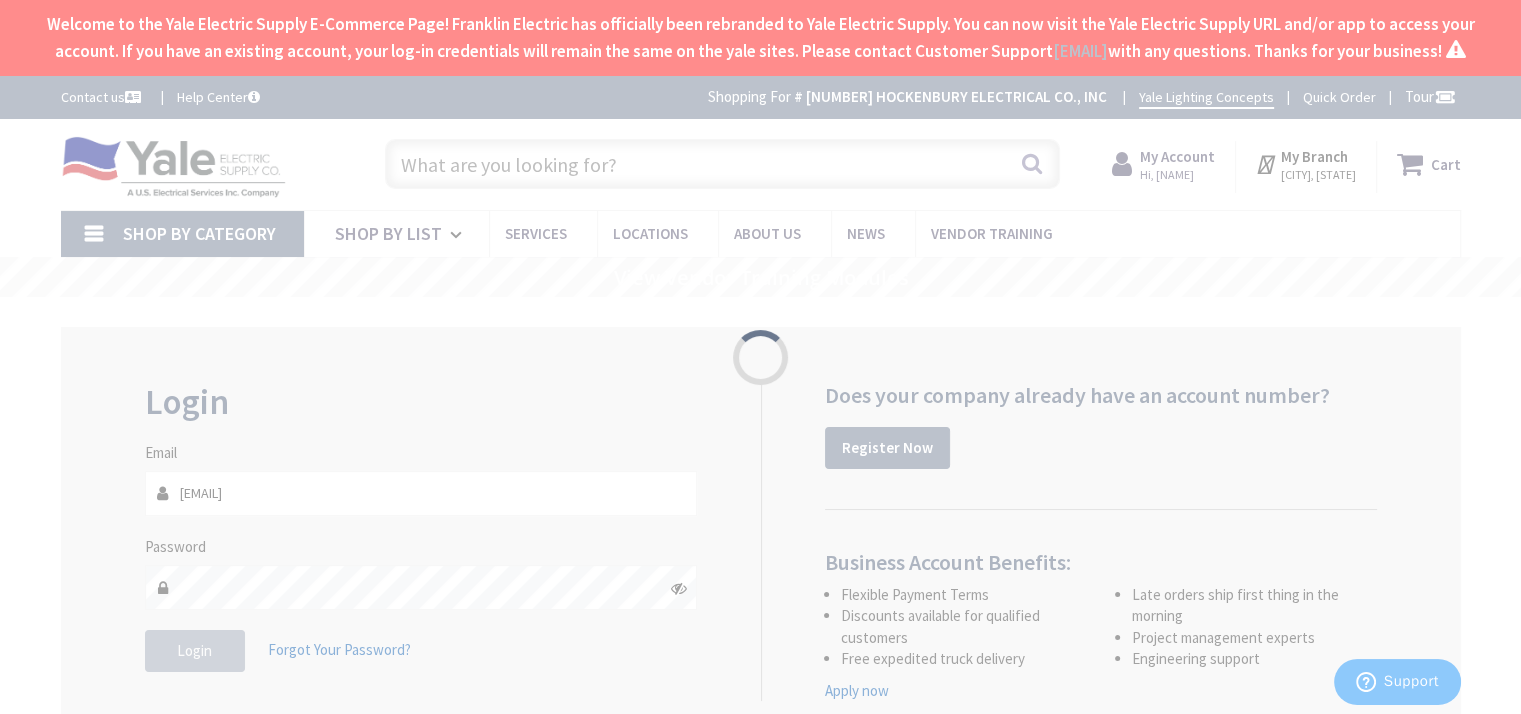 scroll, scrollTop: 0, scrollLeft: 0, axis: both 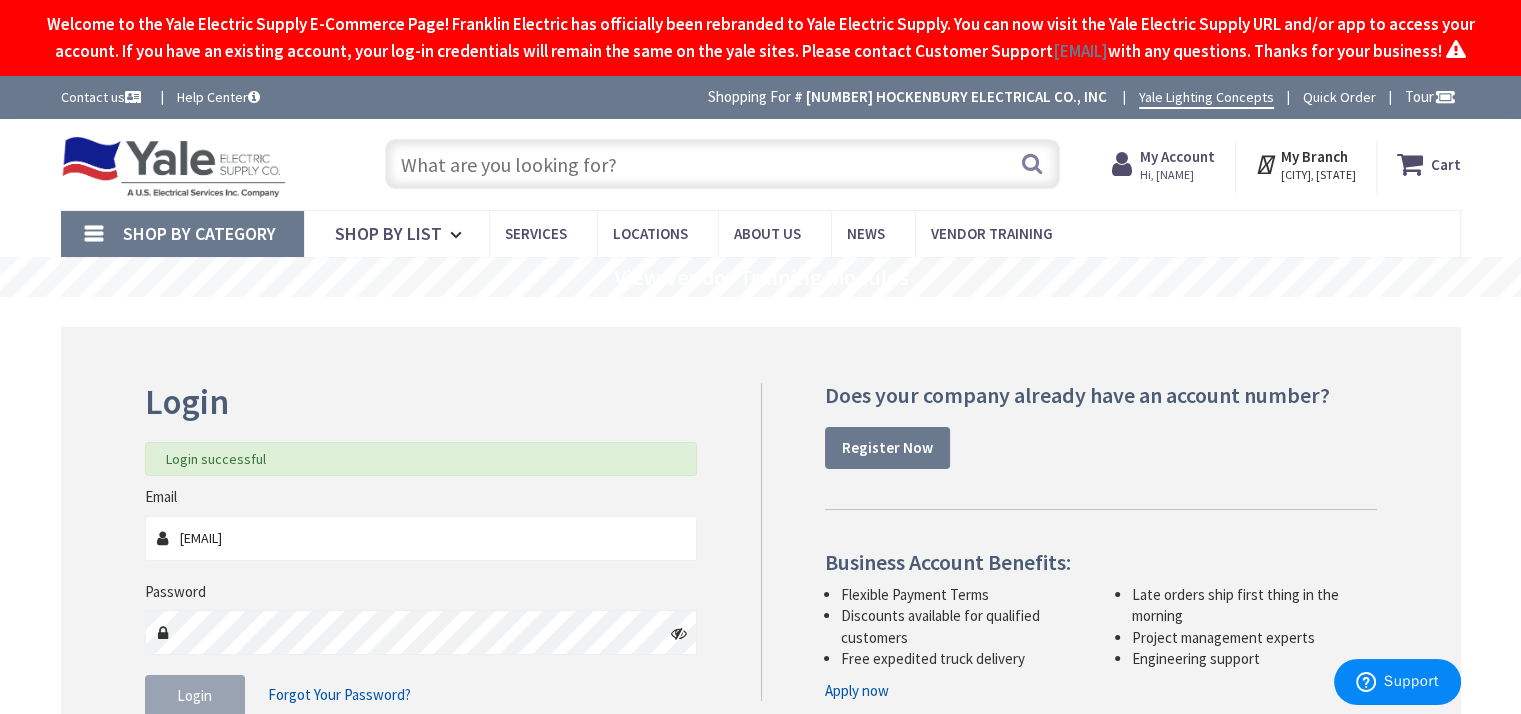 click at bounding box center (722, 164) 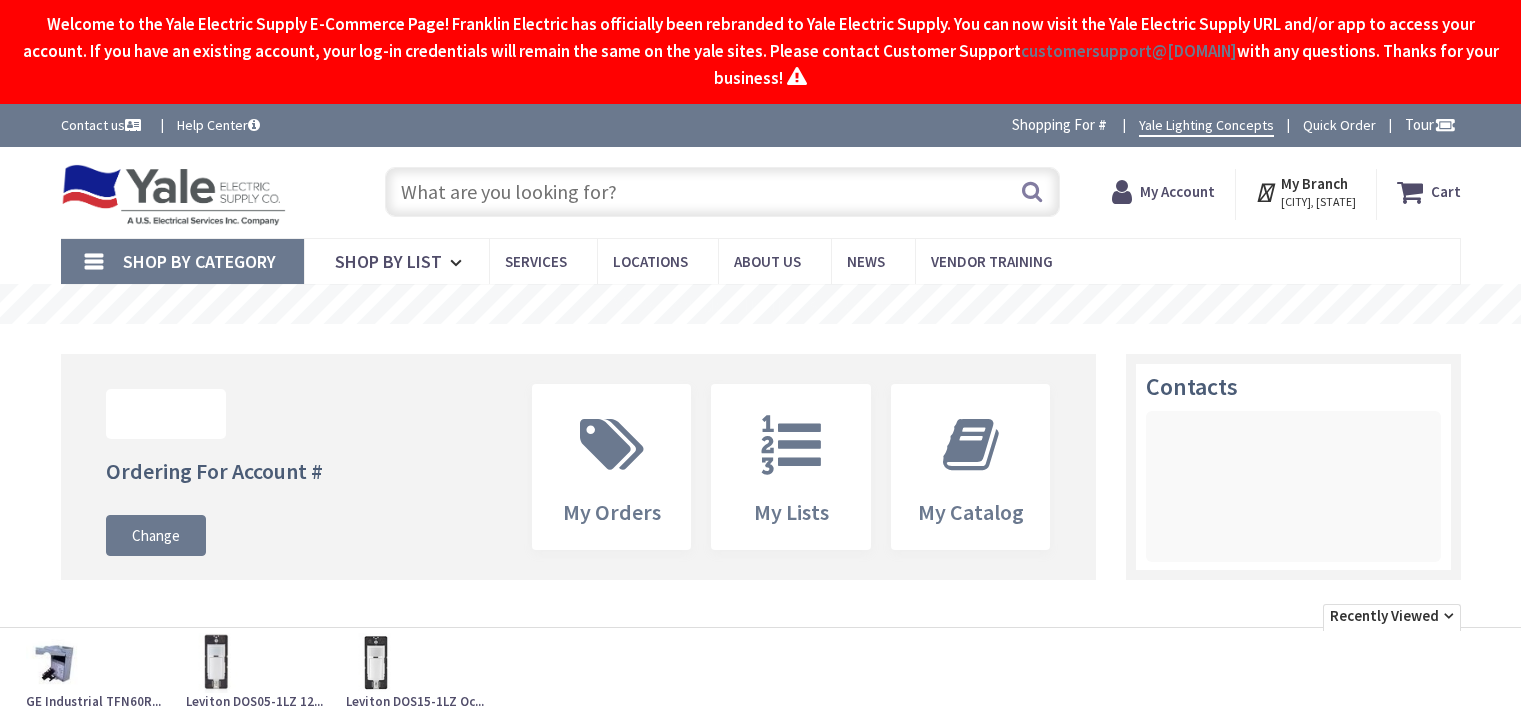 scroll, scrollTop: 0, scrollLeft: 0, axis: both 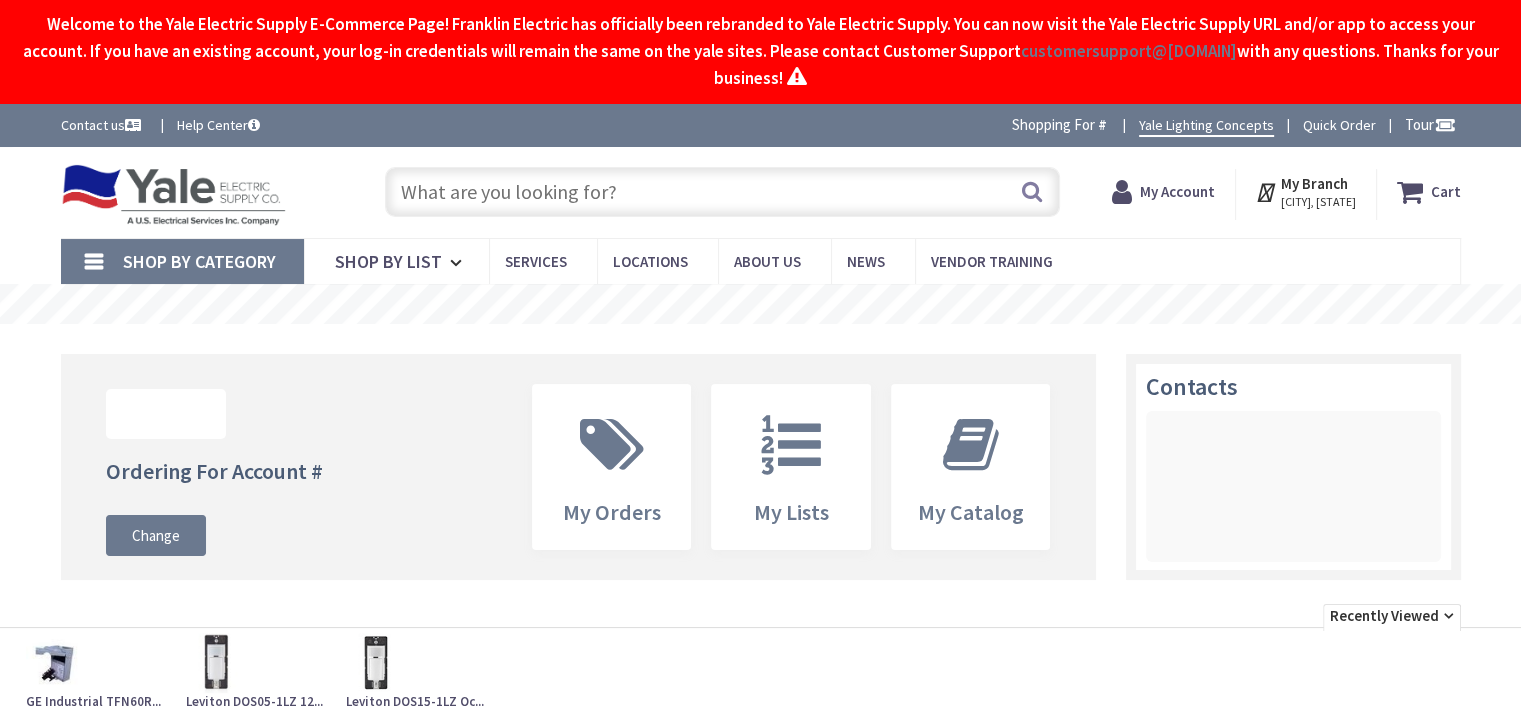 click at bounding box center [722, 192] 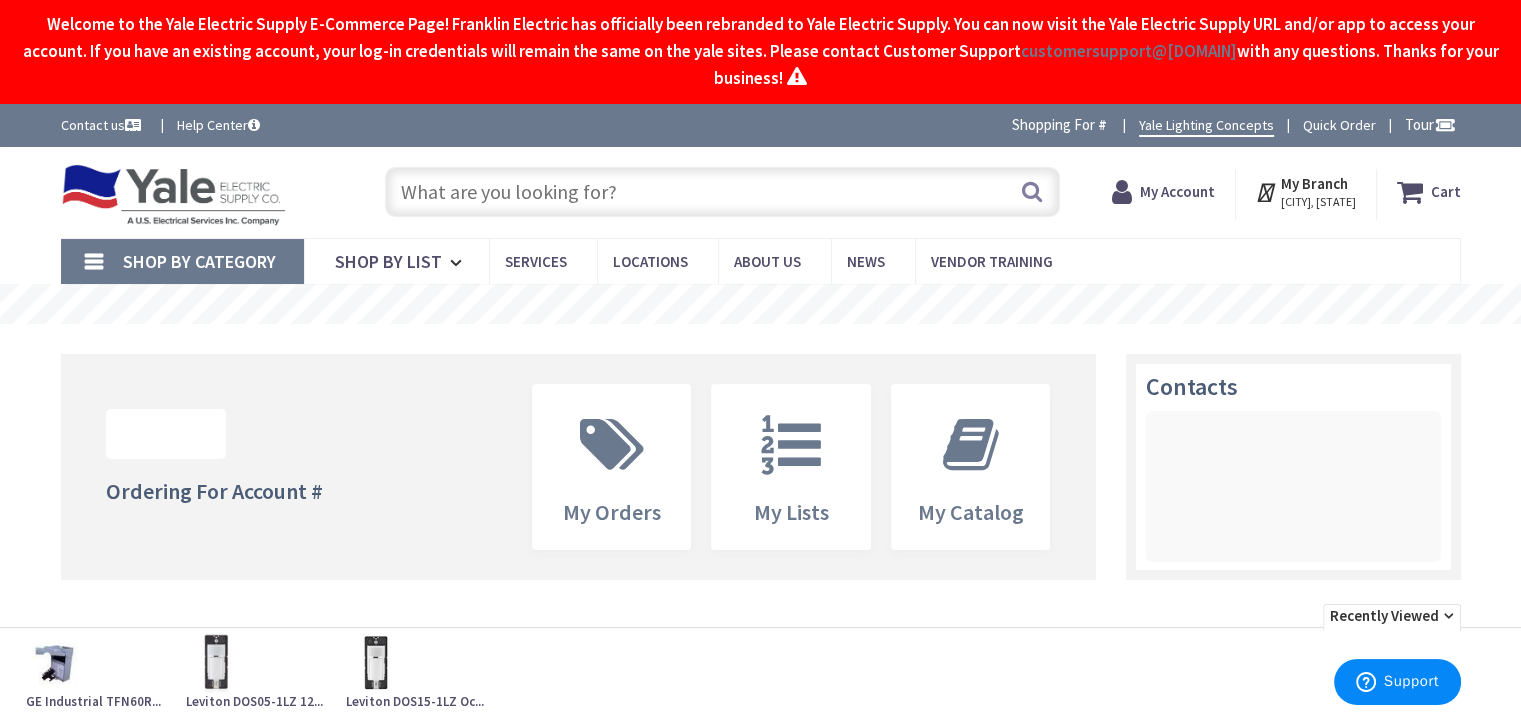 scroll, scrollTop: 0, scrollLeft: 0, axis: both 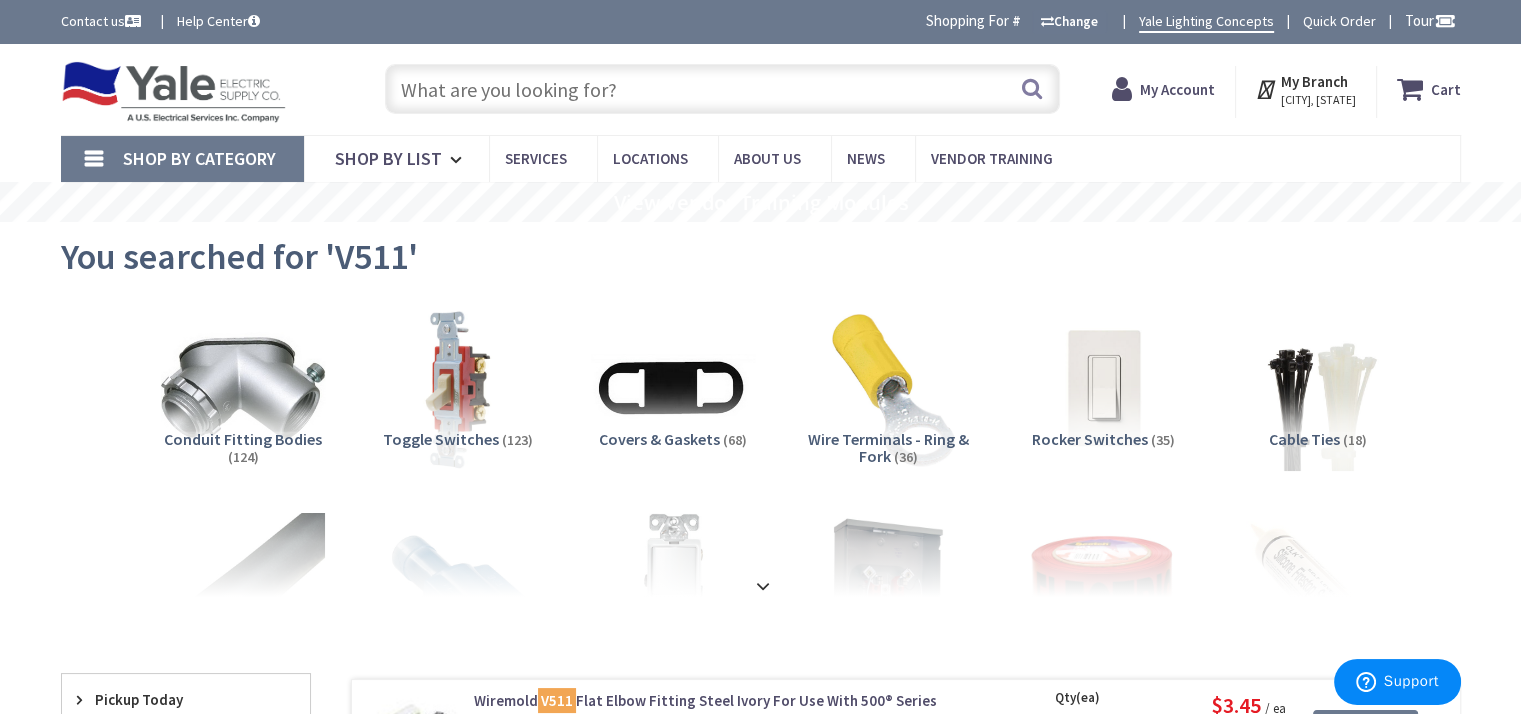 click at bounding box center (722, 89) 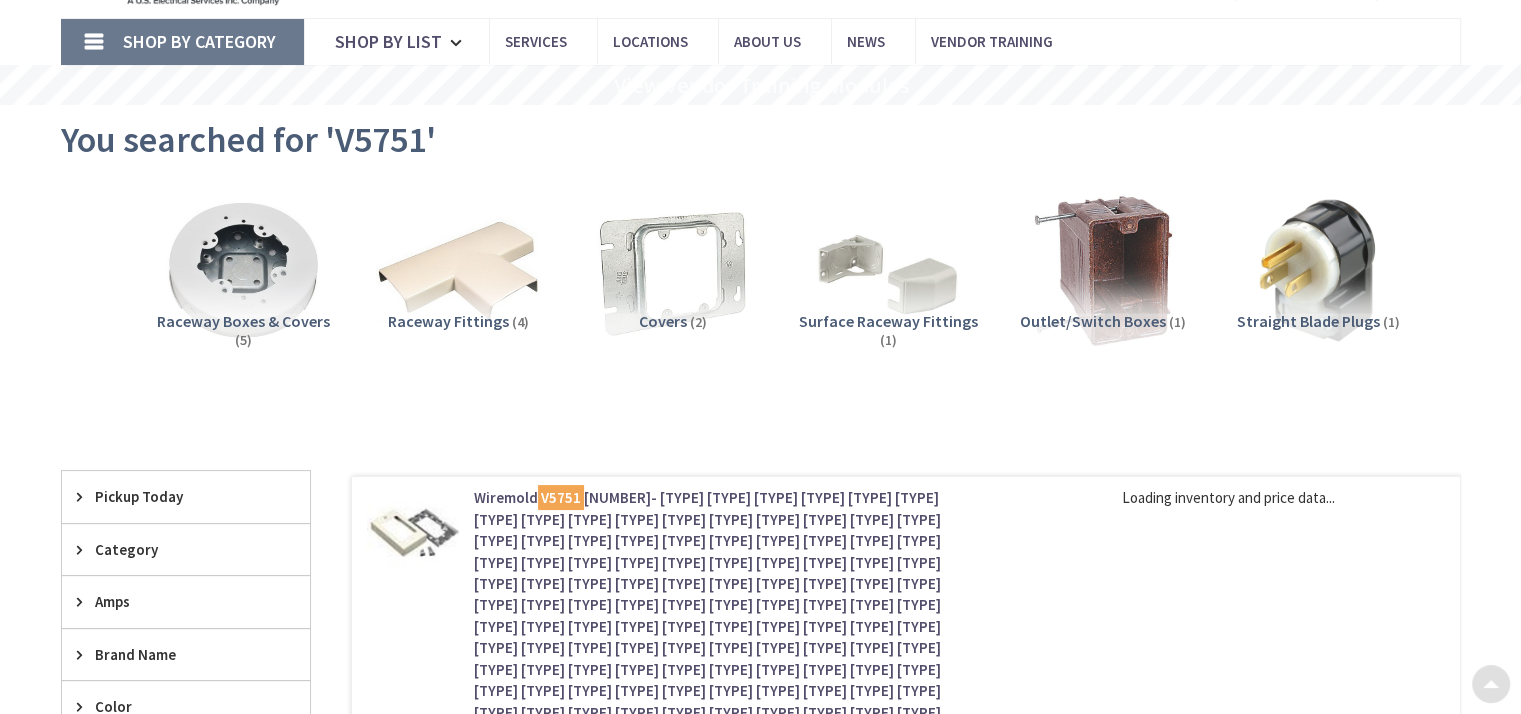 scroll, scrollTop: 200, scrollLeft: 0, axis: vertical 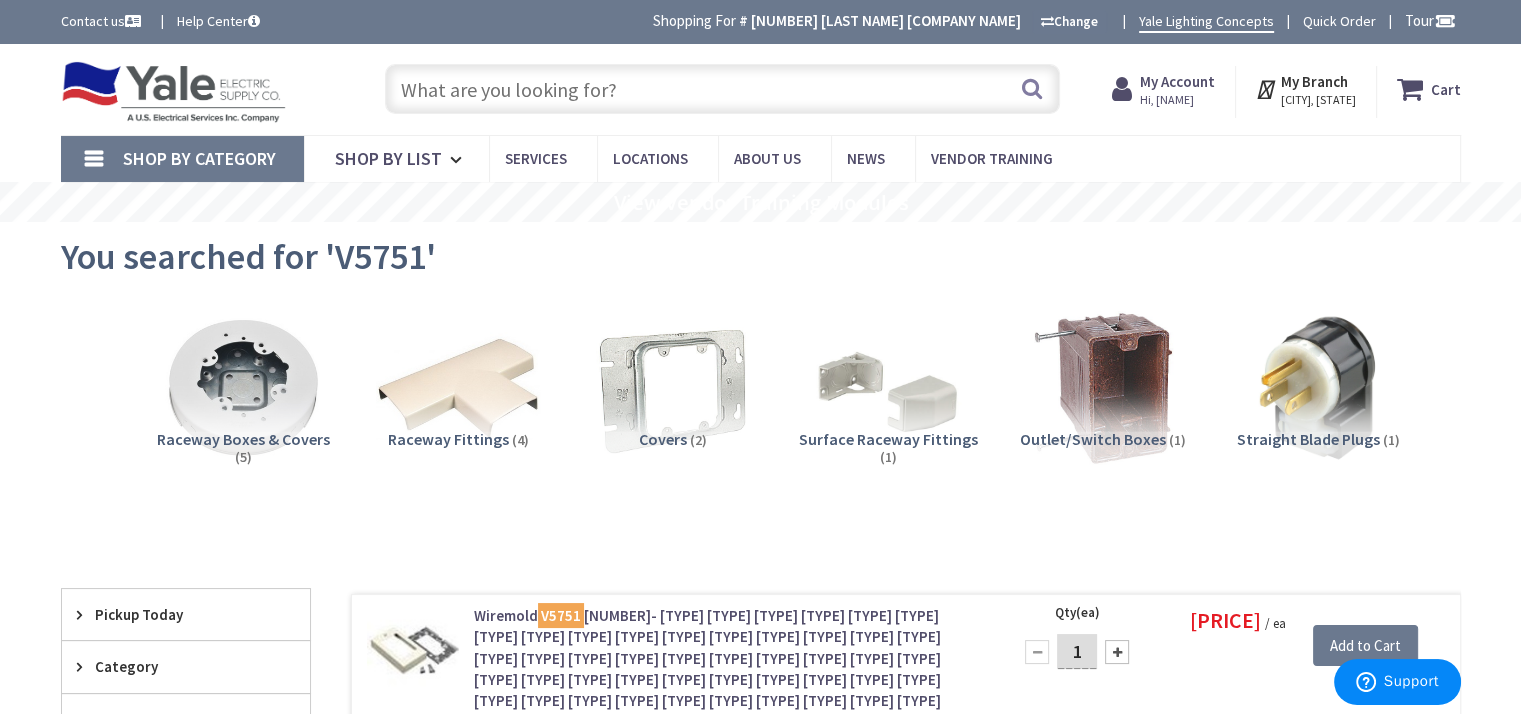 click at bounding box center [722, 89] 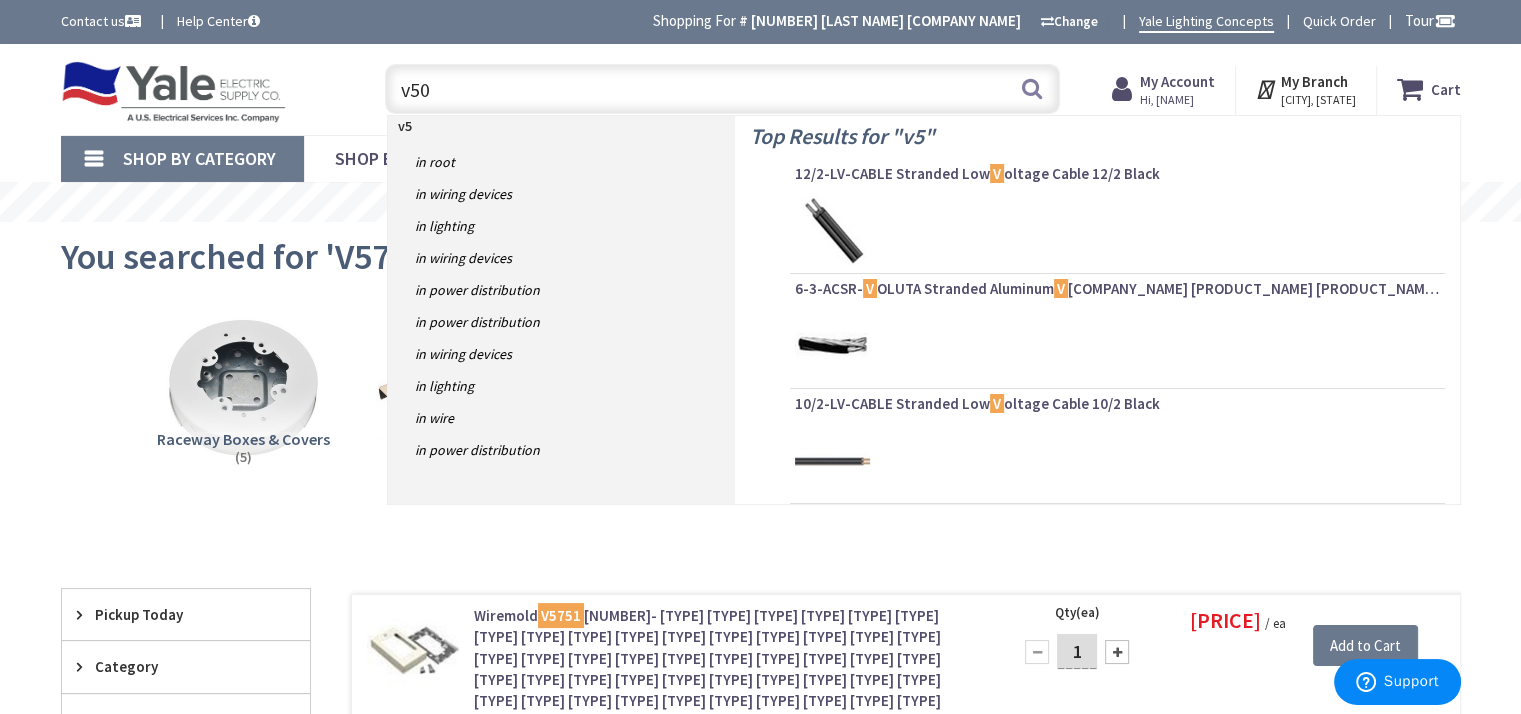 type on "v500" 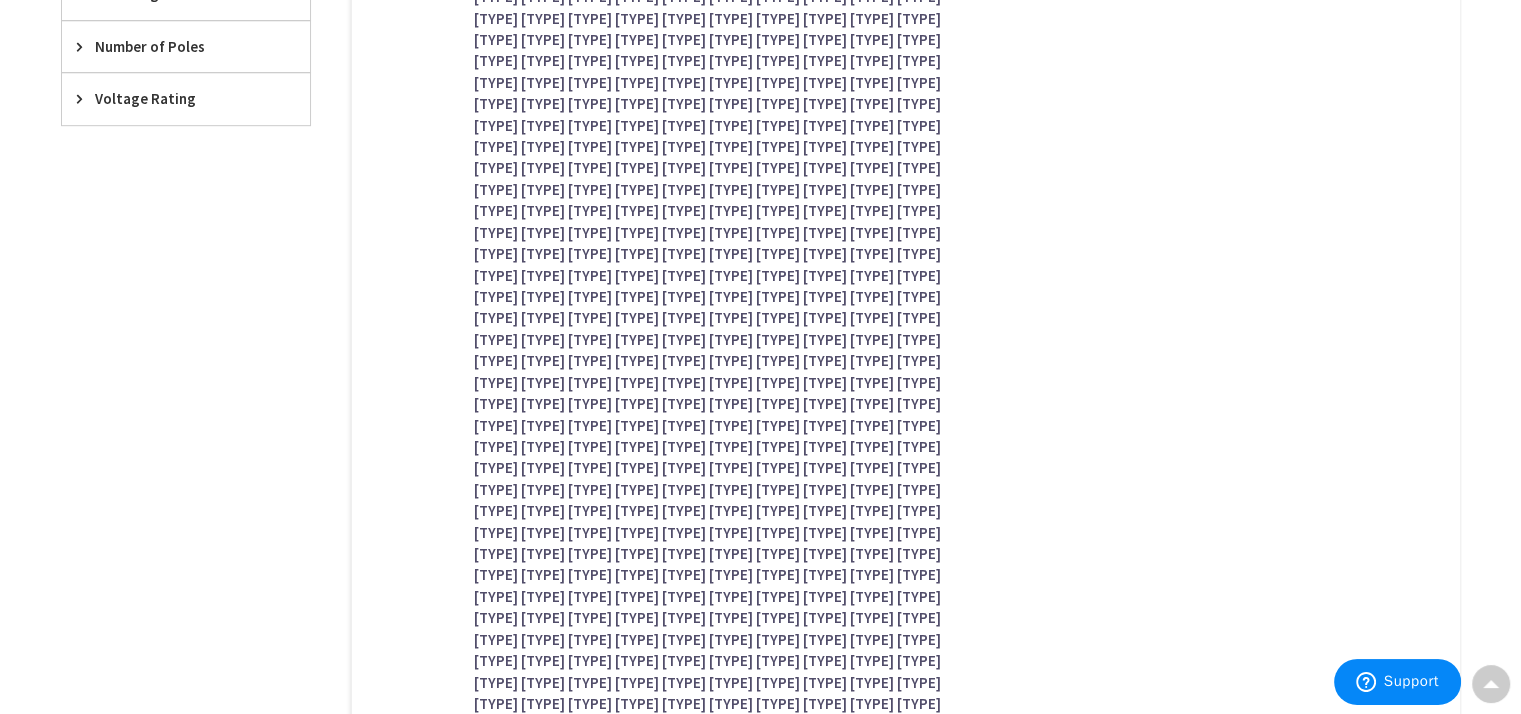 scroll, scrollTop: 1200, scrollLeft: 0, axis: vertical 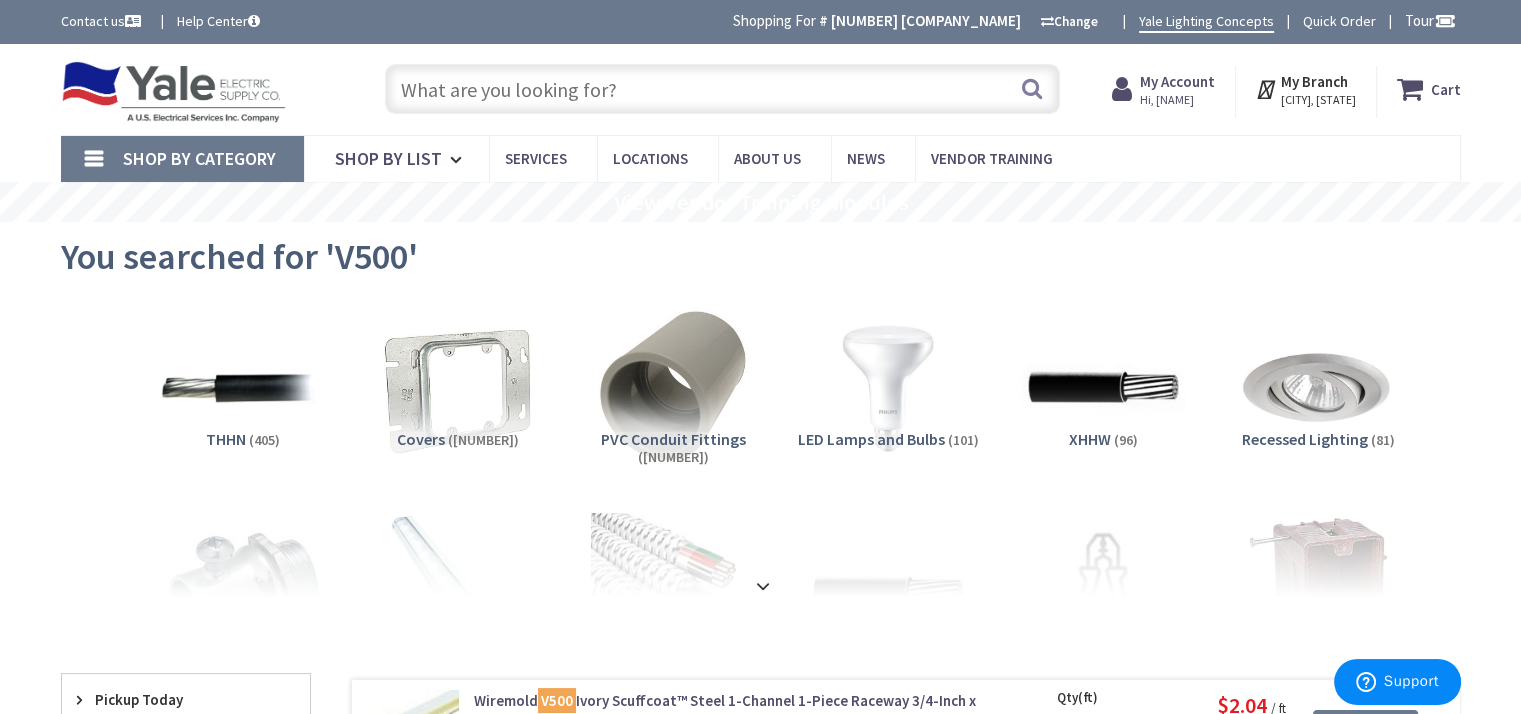 click at bounding box center [722, 89] 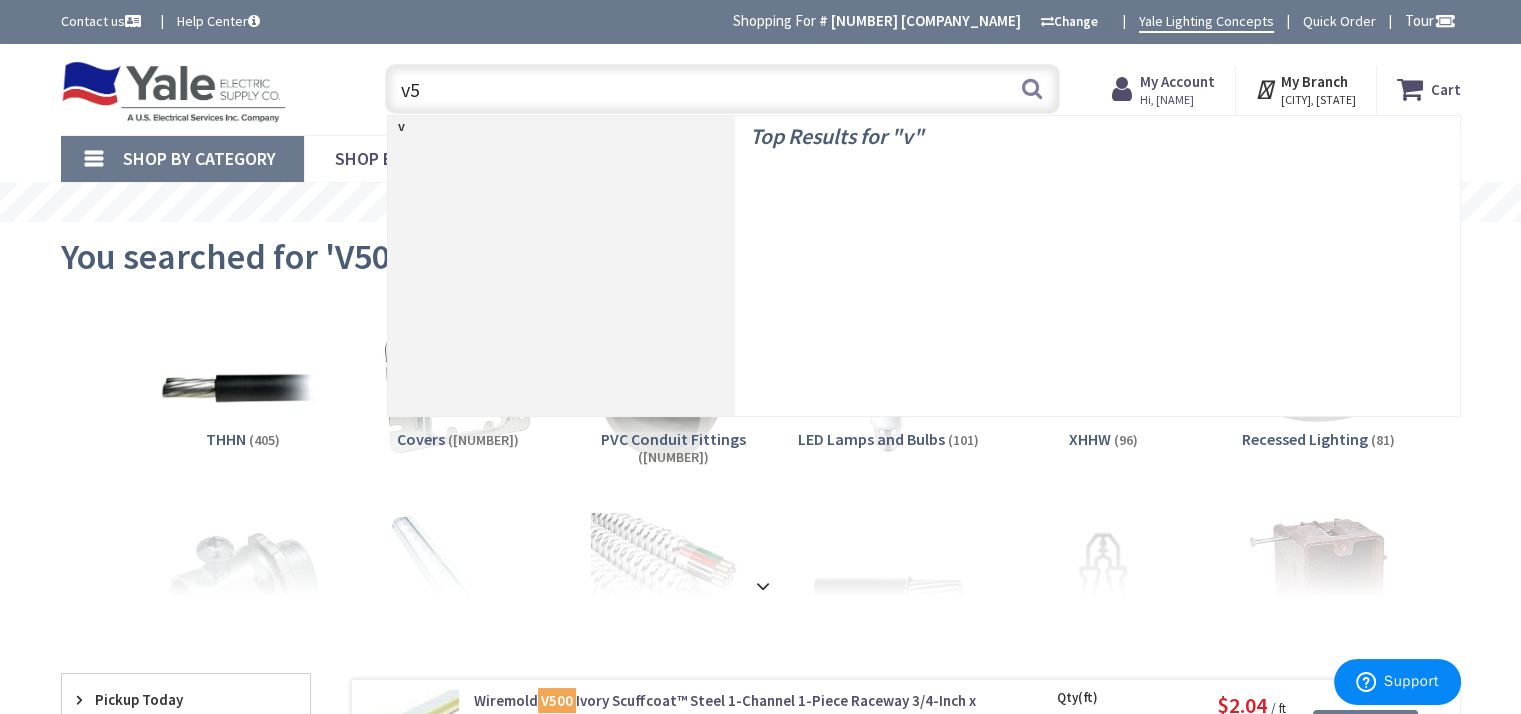 type on "v57" 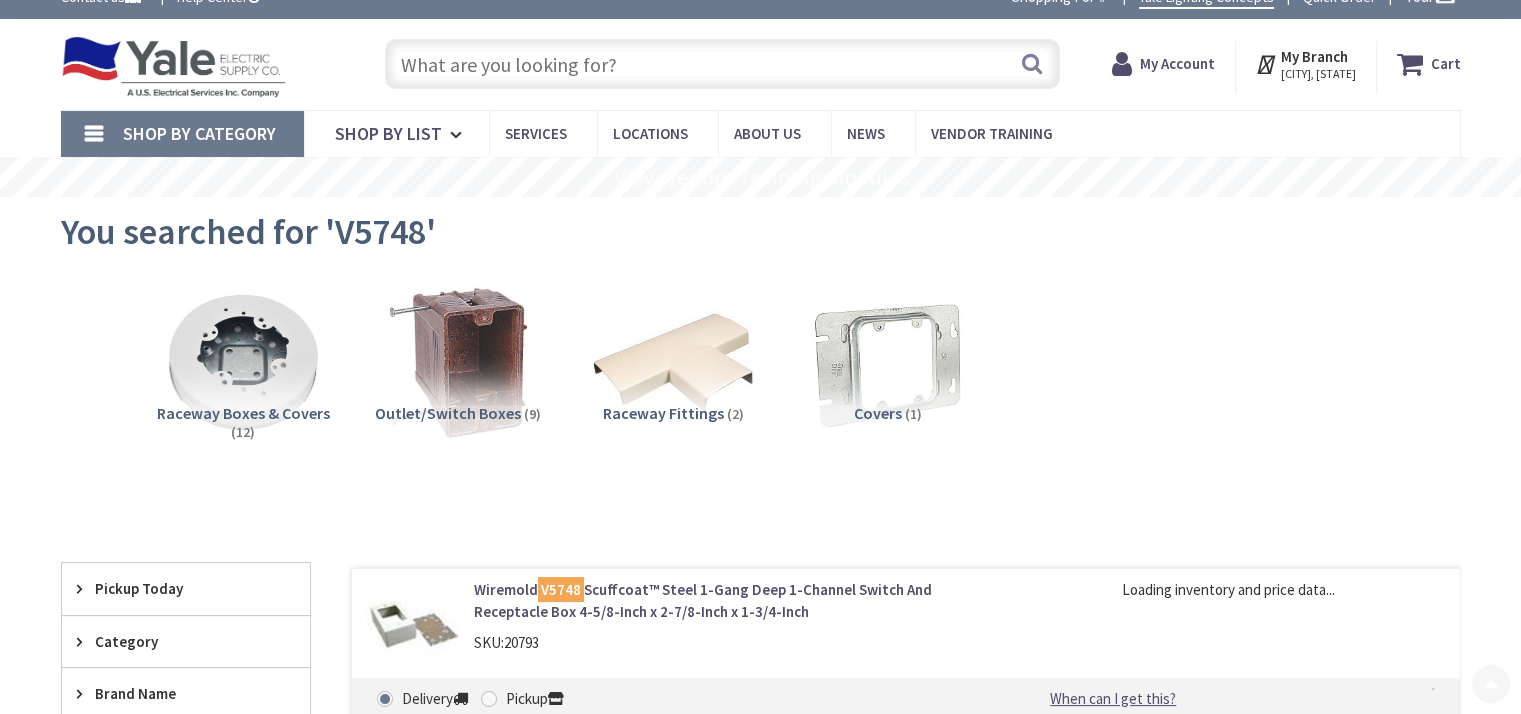 scroll, scrollTop: 200, scrollLeft: 0, axis: vertical 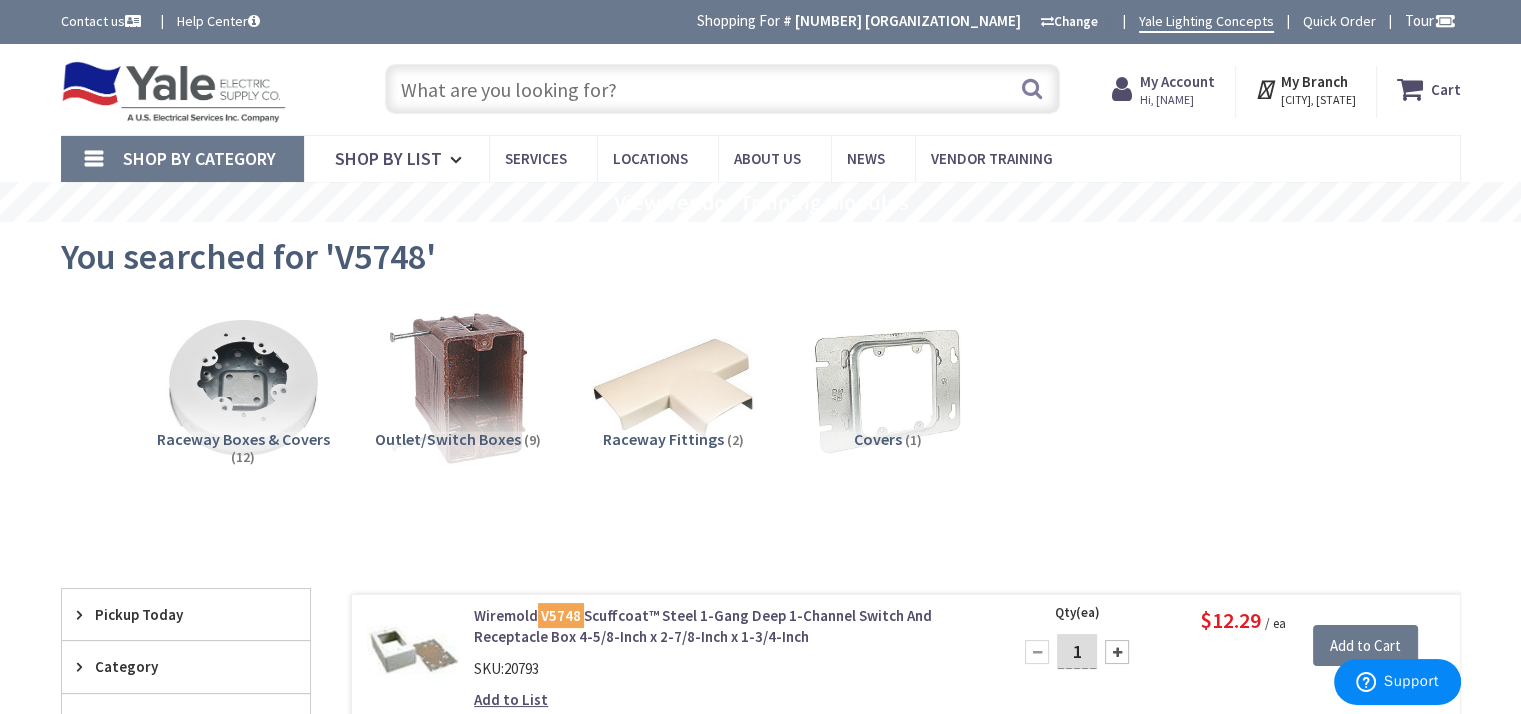 click at bounding box center [722, 89] 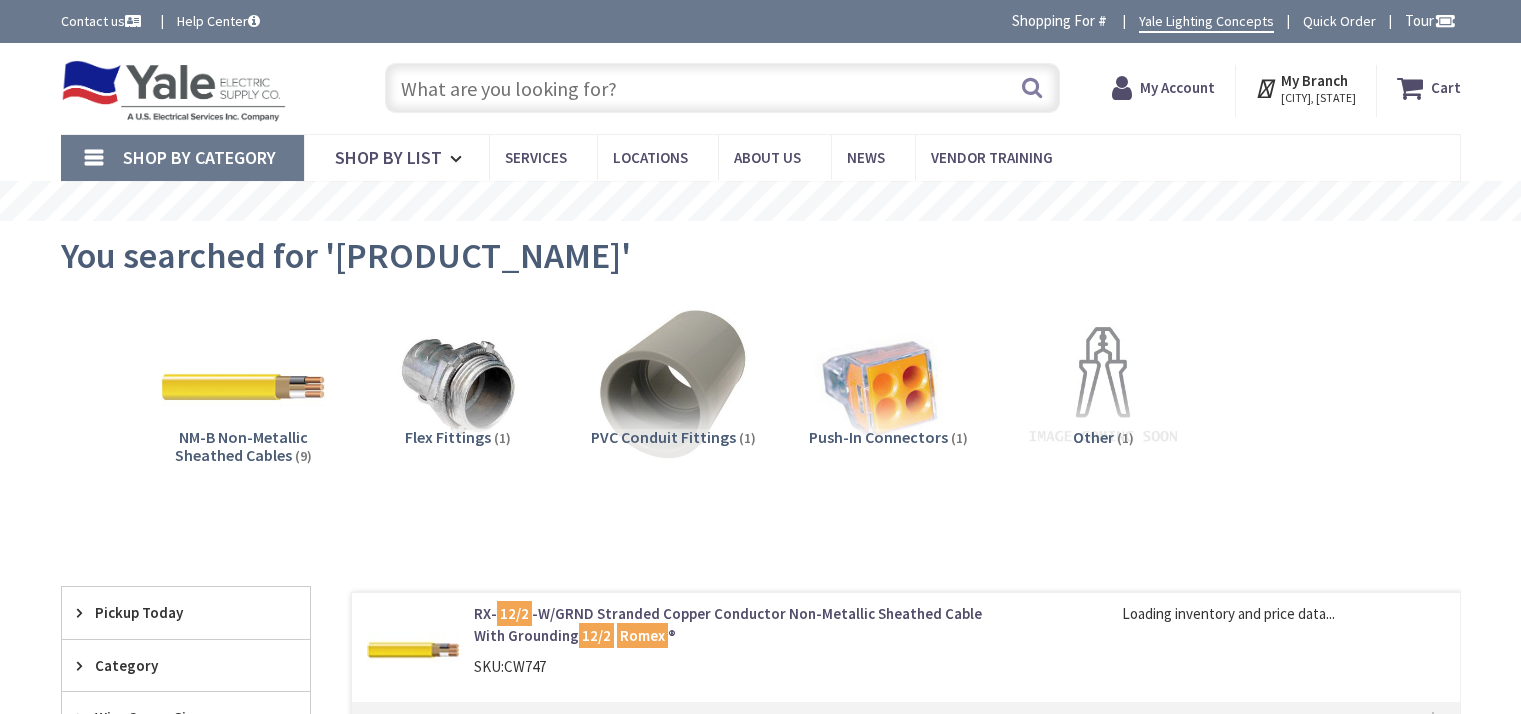 scroll, scrollTop: 400, scrollLeft: 0, axis: vertical 